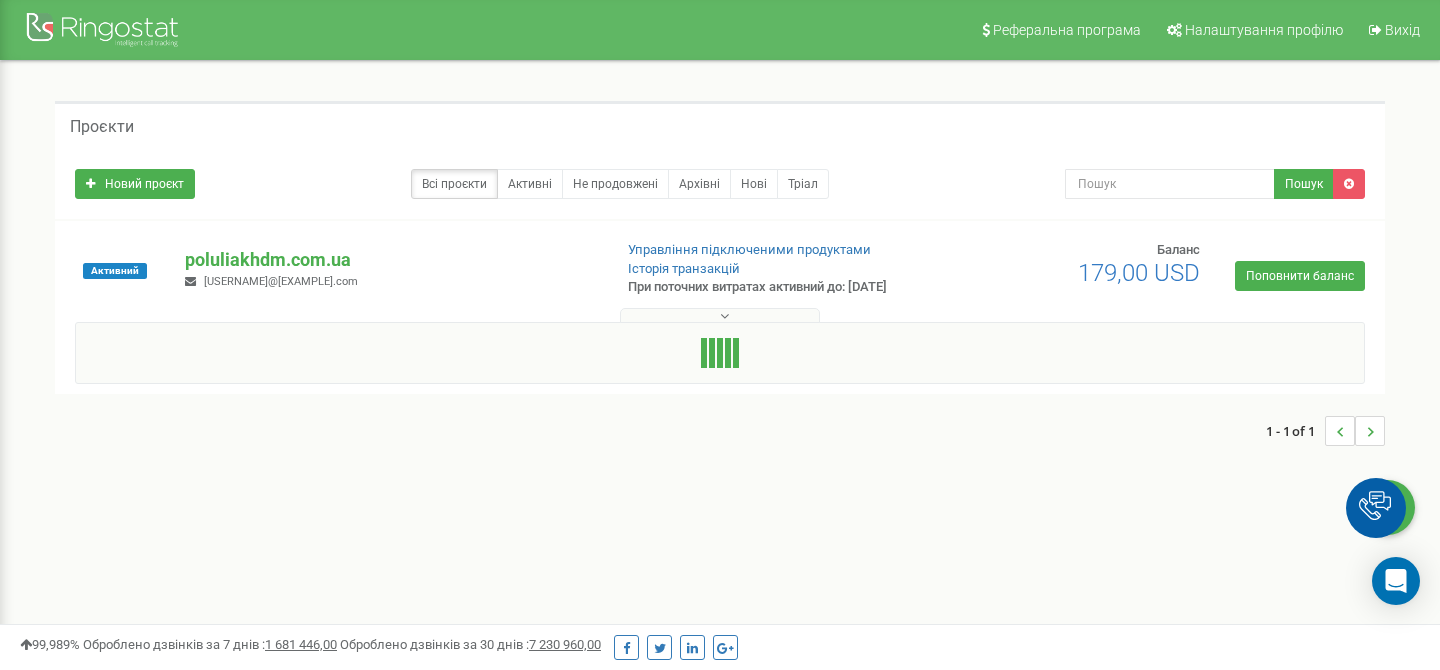 scroll, scrollTop: 0, scrollLeft: 0, axis: both 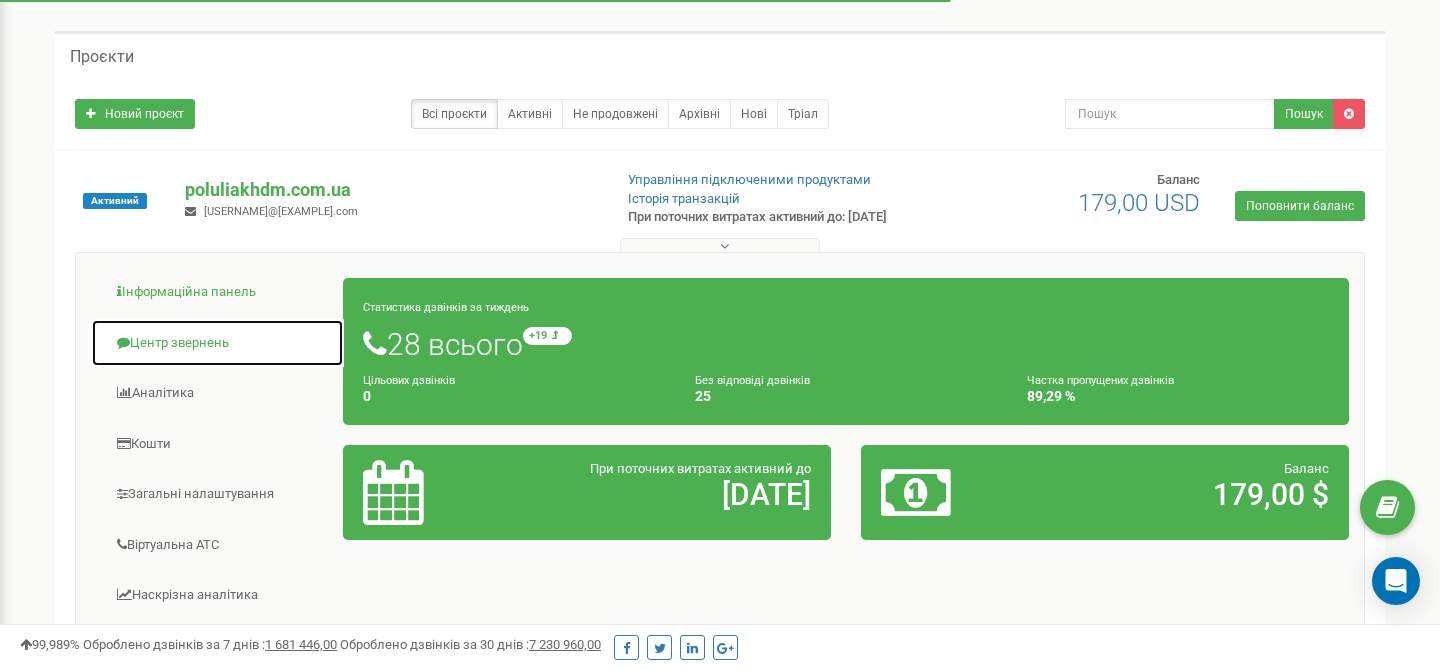 click on "Центр звернень" at bounding box center [217, 343] 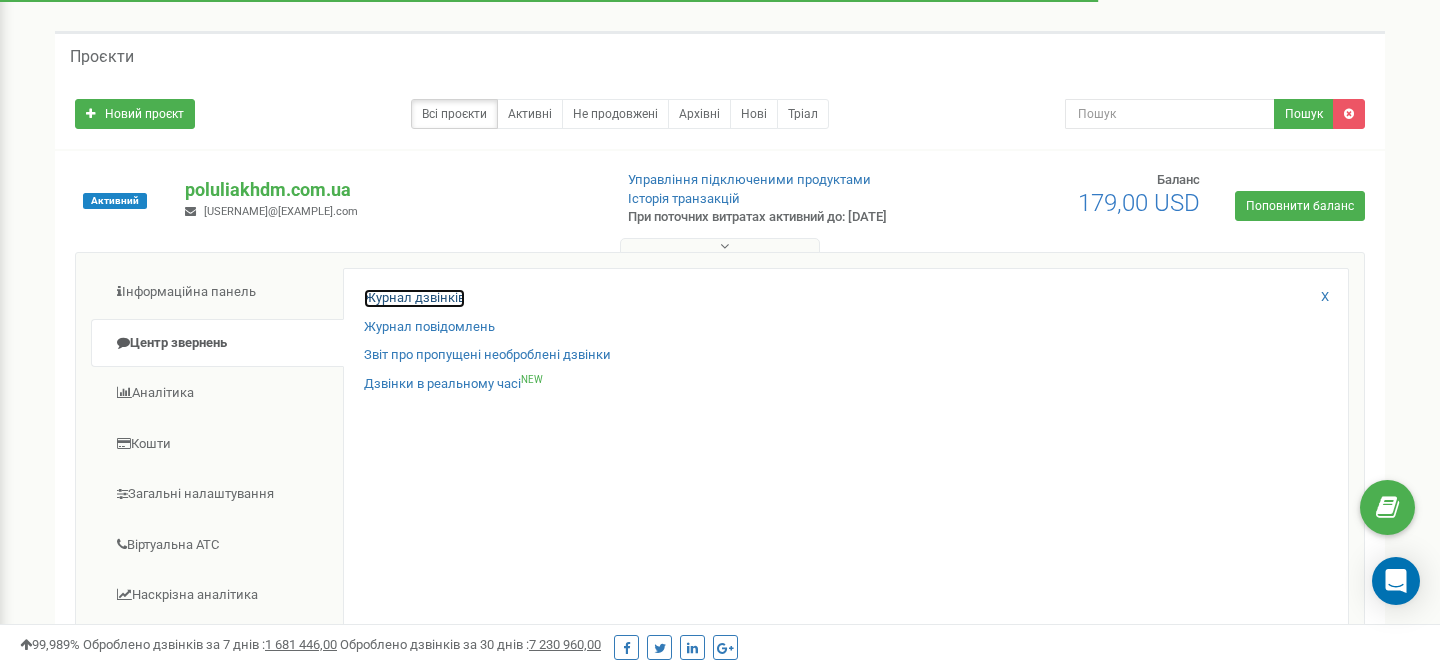 click on "Журнал дзвінків" at bounding box center [414, 298] 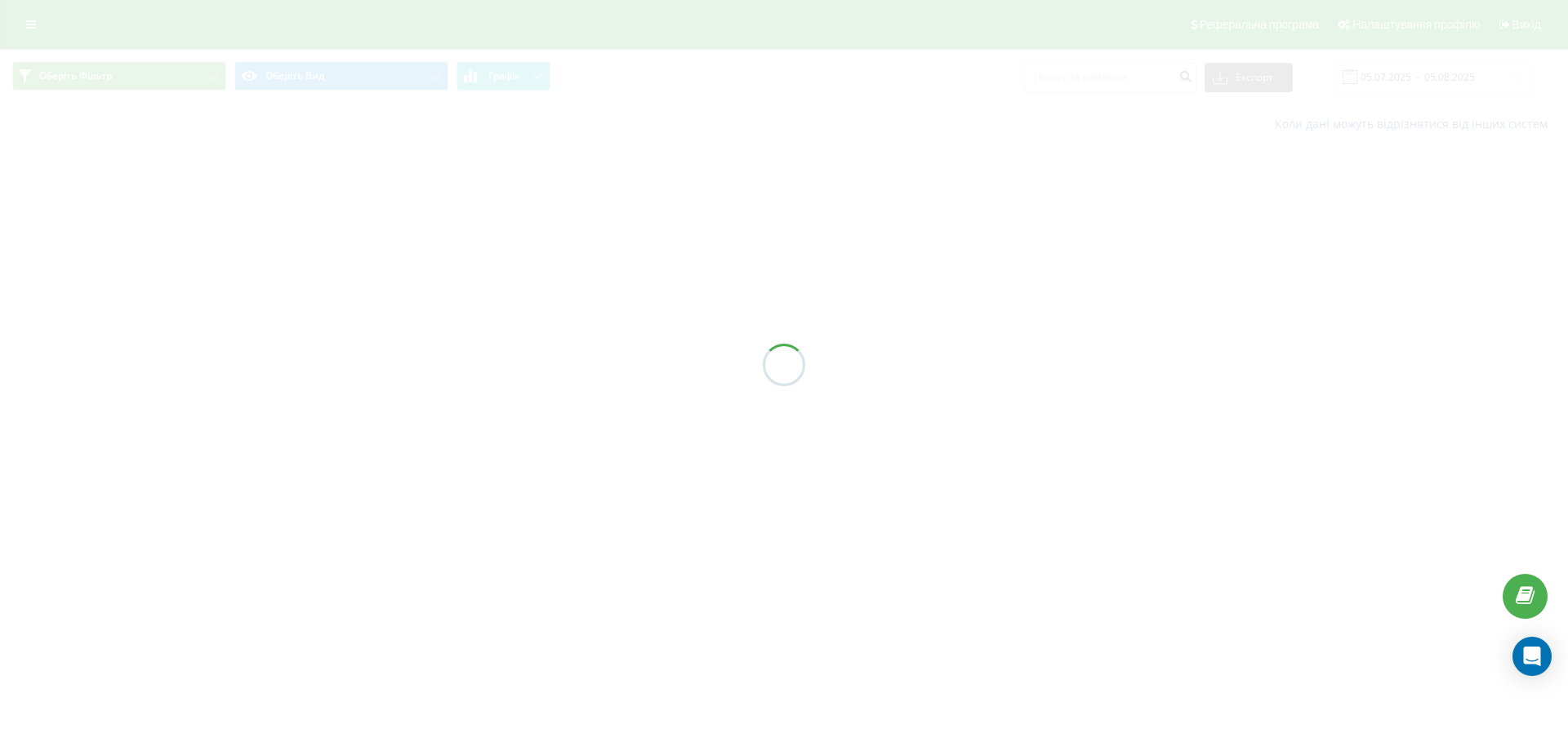 scroll, scrollTop: 0, scrollLeft: 0, axis: both 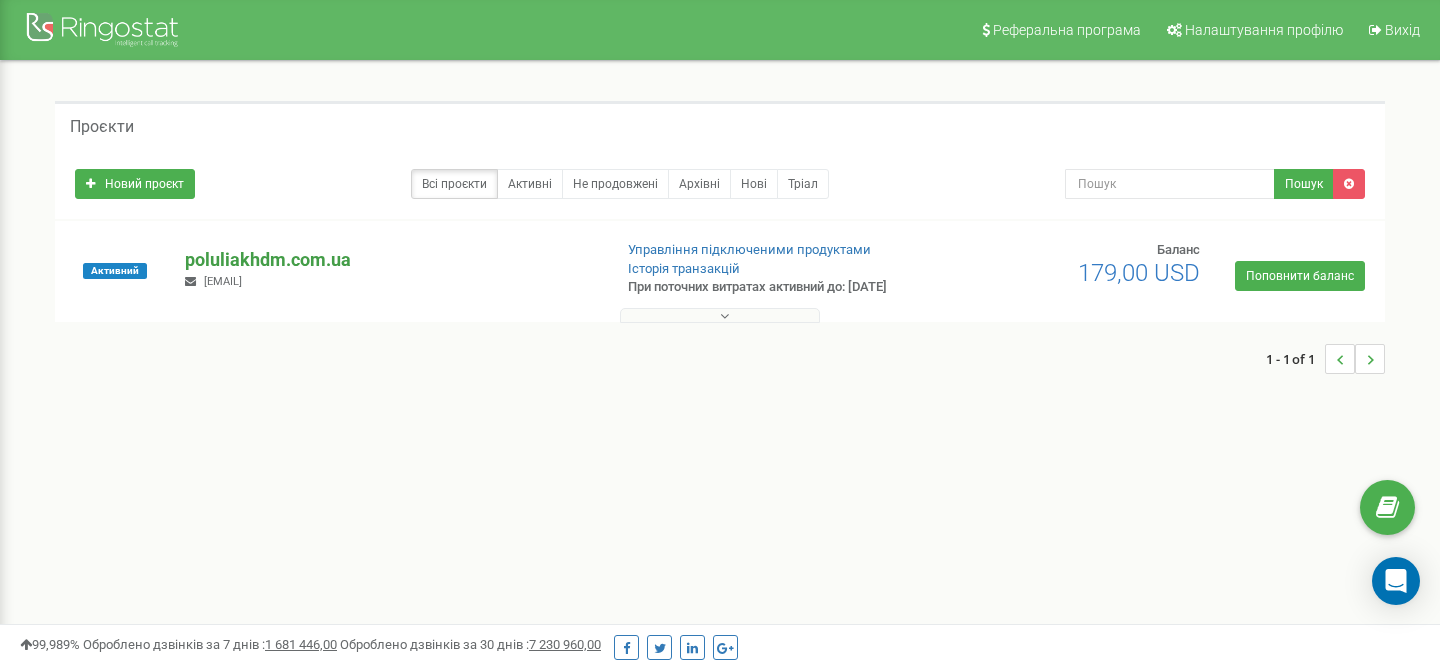 click on "poluliakhdm.com.ua" at bounding box center (390, 260) 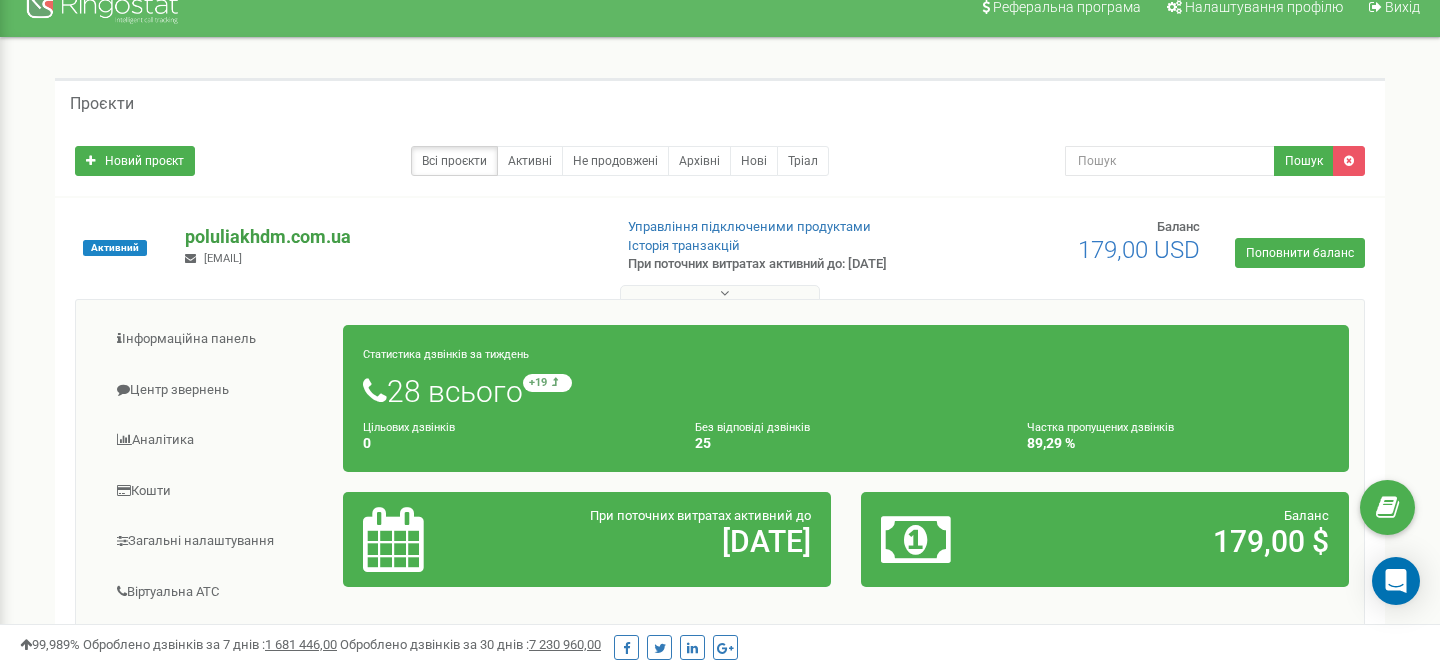 scroll, scrollTop: 34, scrollLeft: 0, axis: vertical 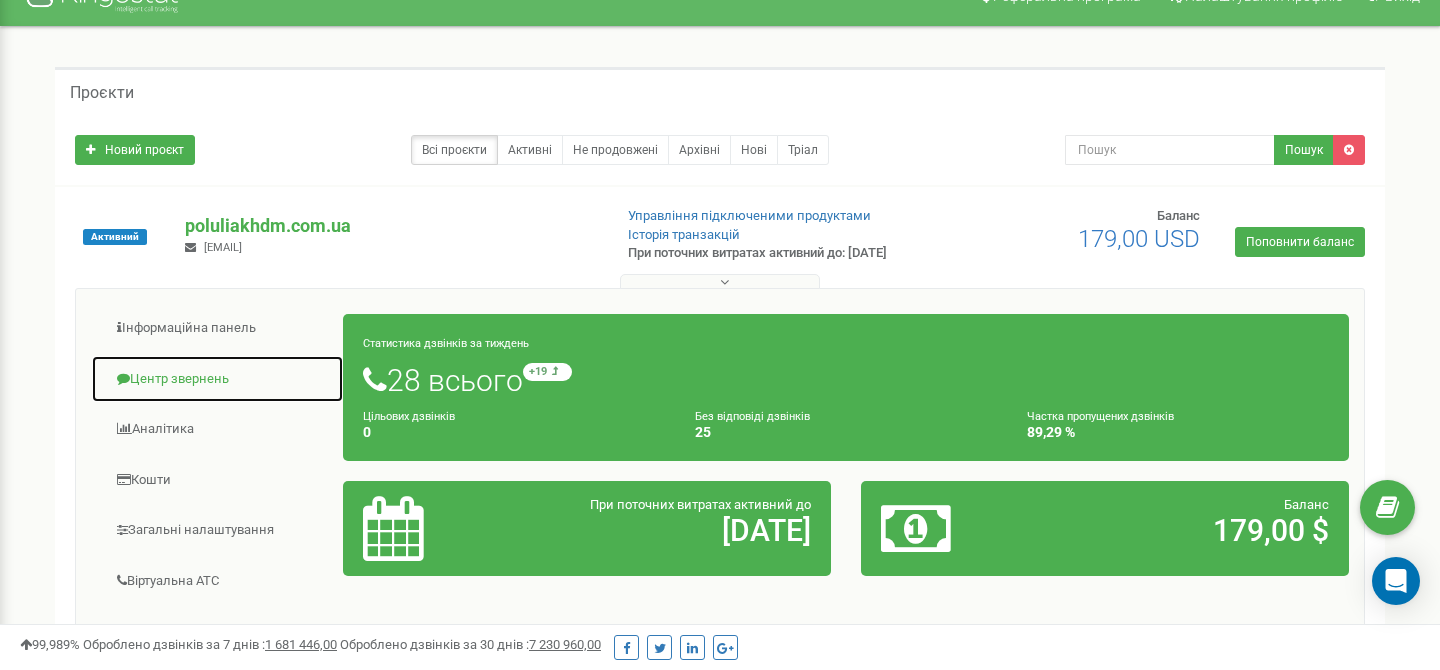 click on "Центр звернень" at bounding box center (217, 379) 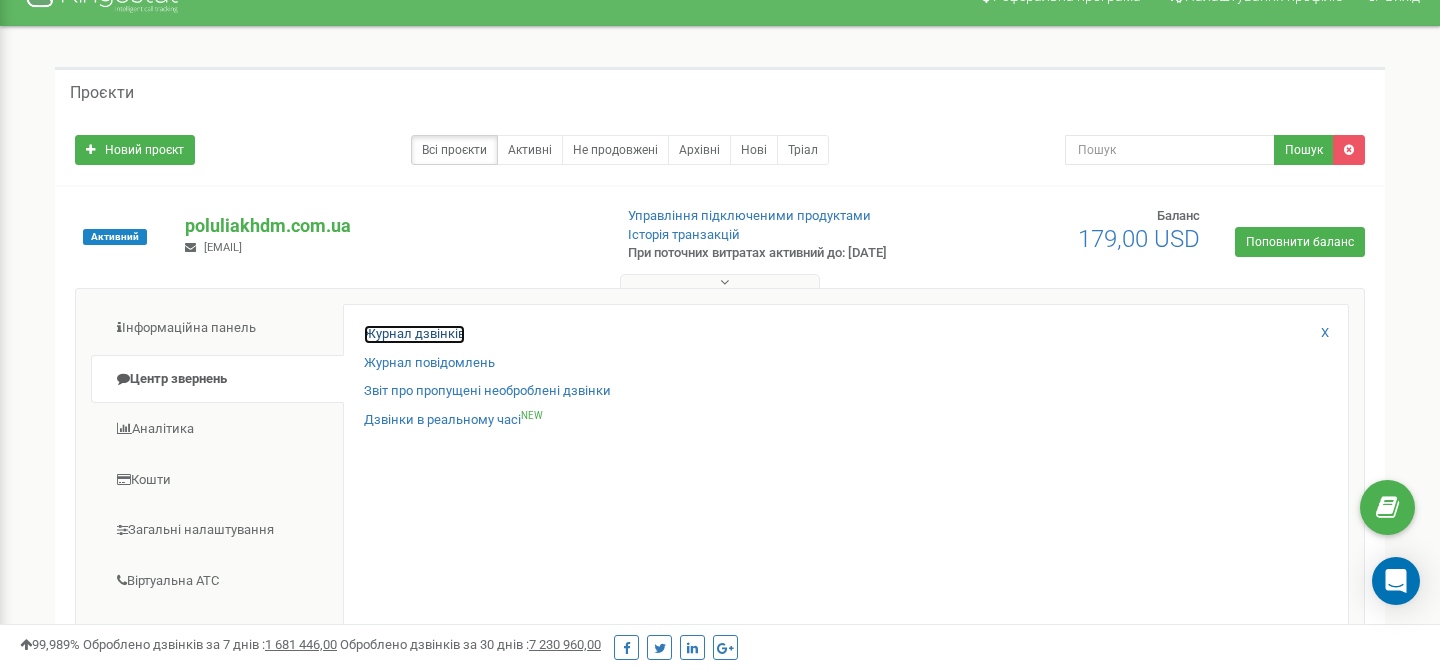 click on "Журнал дзвінків" at bounding box center [414, 334] 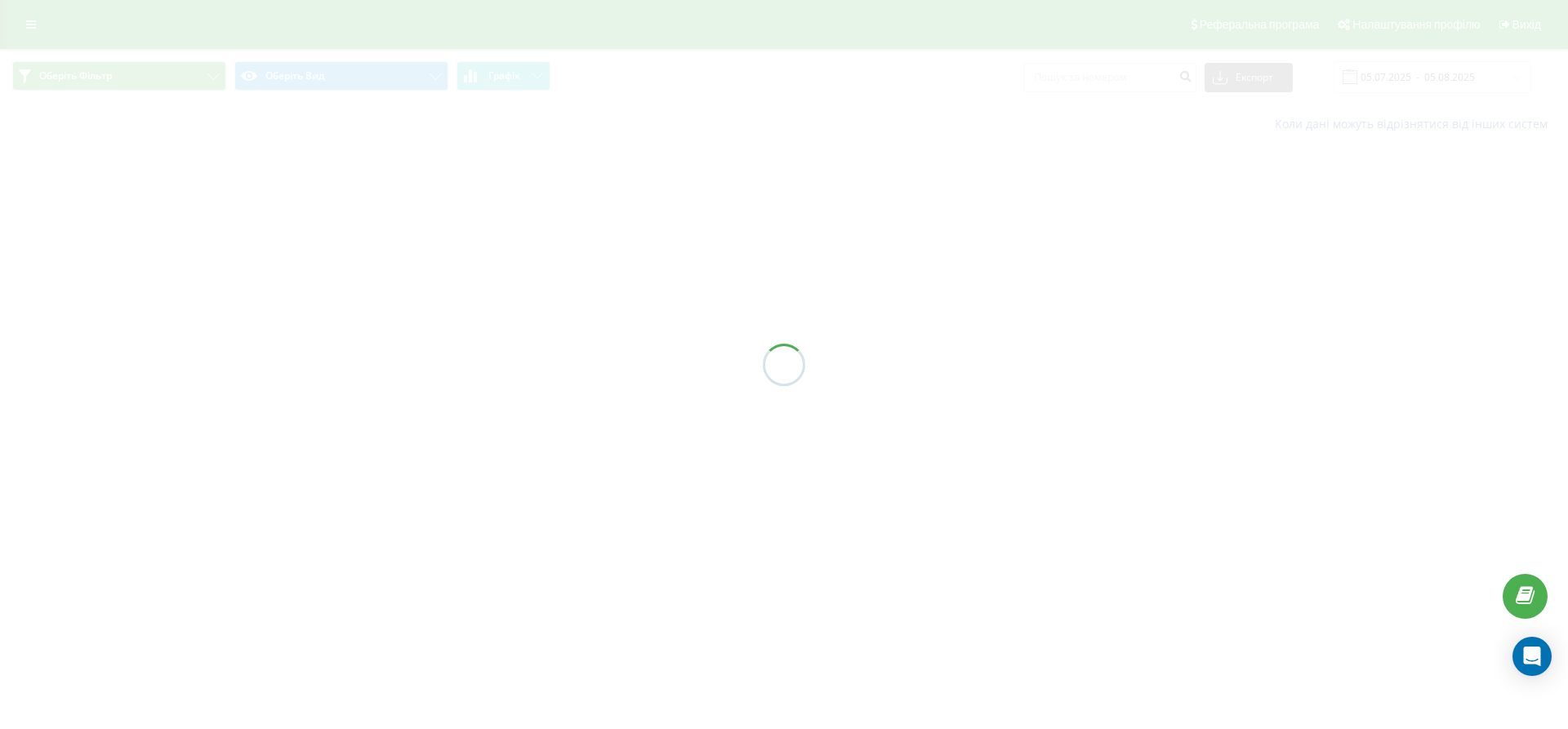 scroll, scrollTop: 0, scrollLeft: 0, axis: both 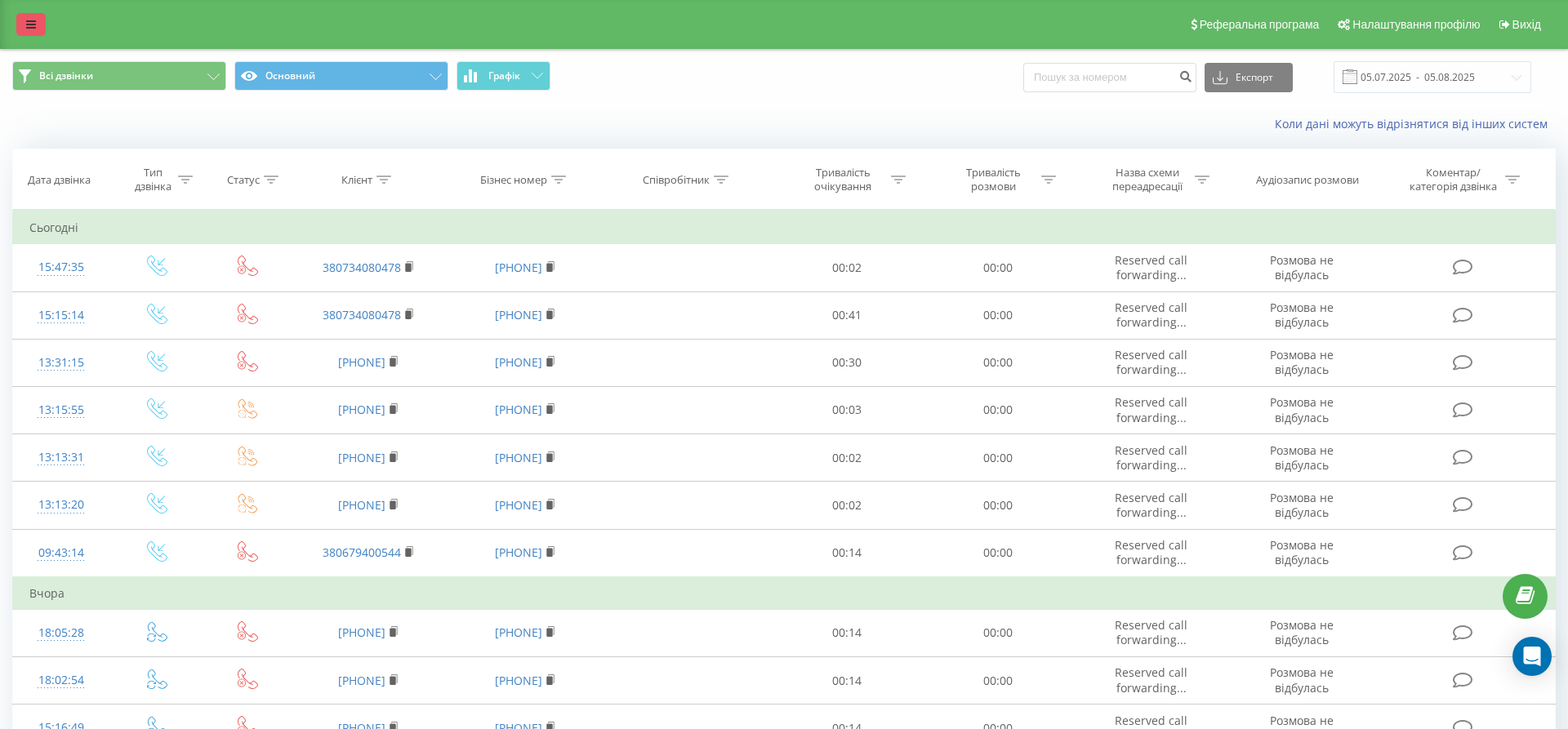 click at bounding box center [31, 24] 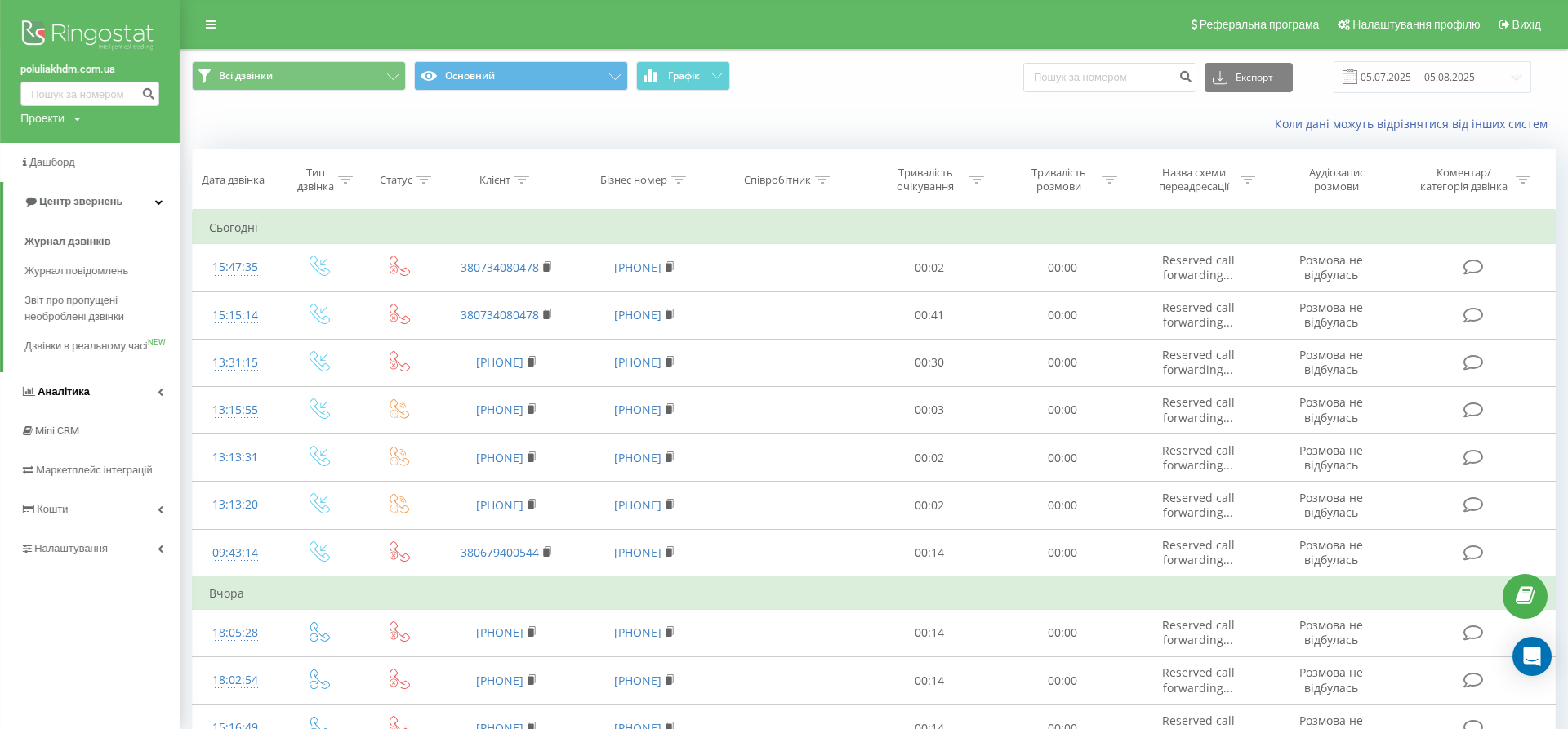 click on "Аналiтика" at bounding box center (55, 392) 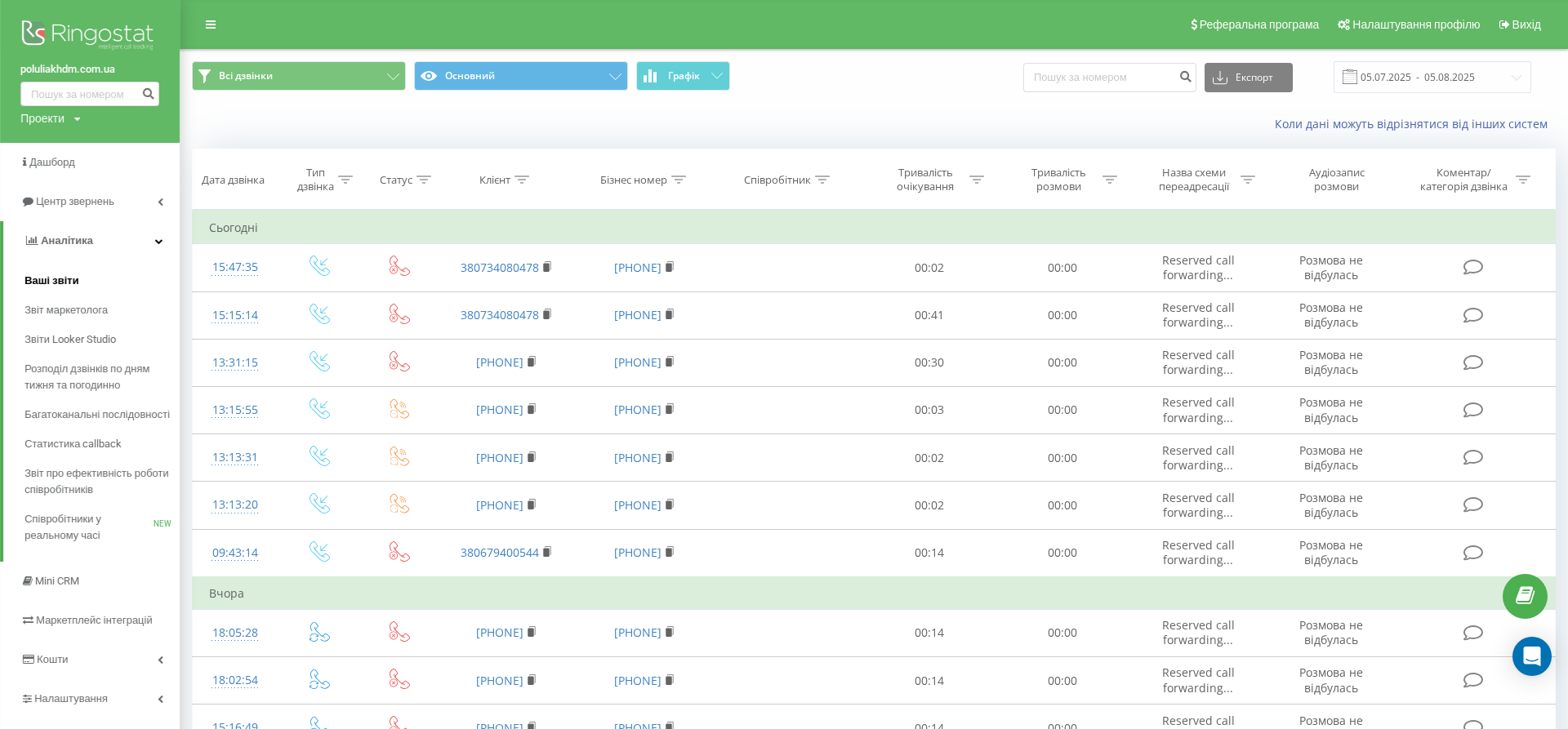 click on "Ваші звіти" at bounding box center (51, 281) 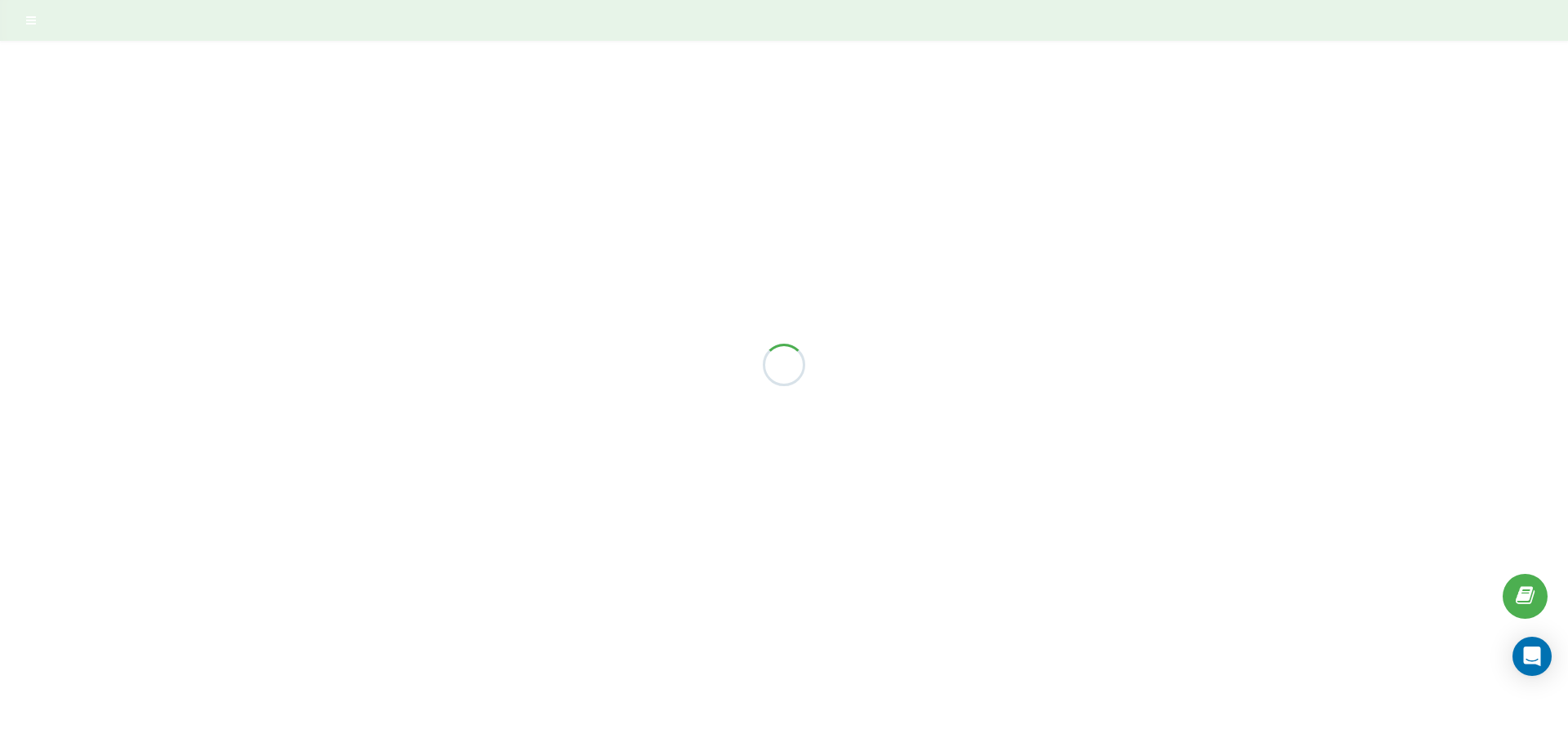 scroll, scrollTop: 0, scrollLeft: 0, axis: both 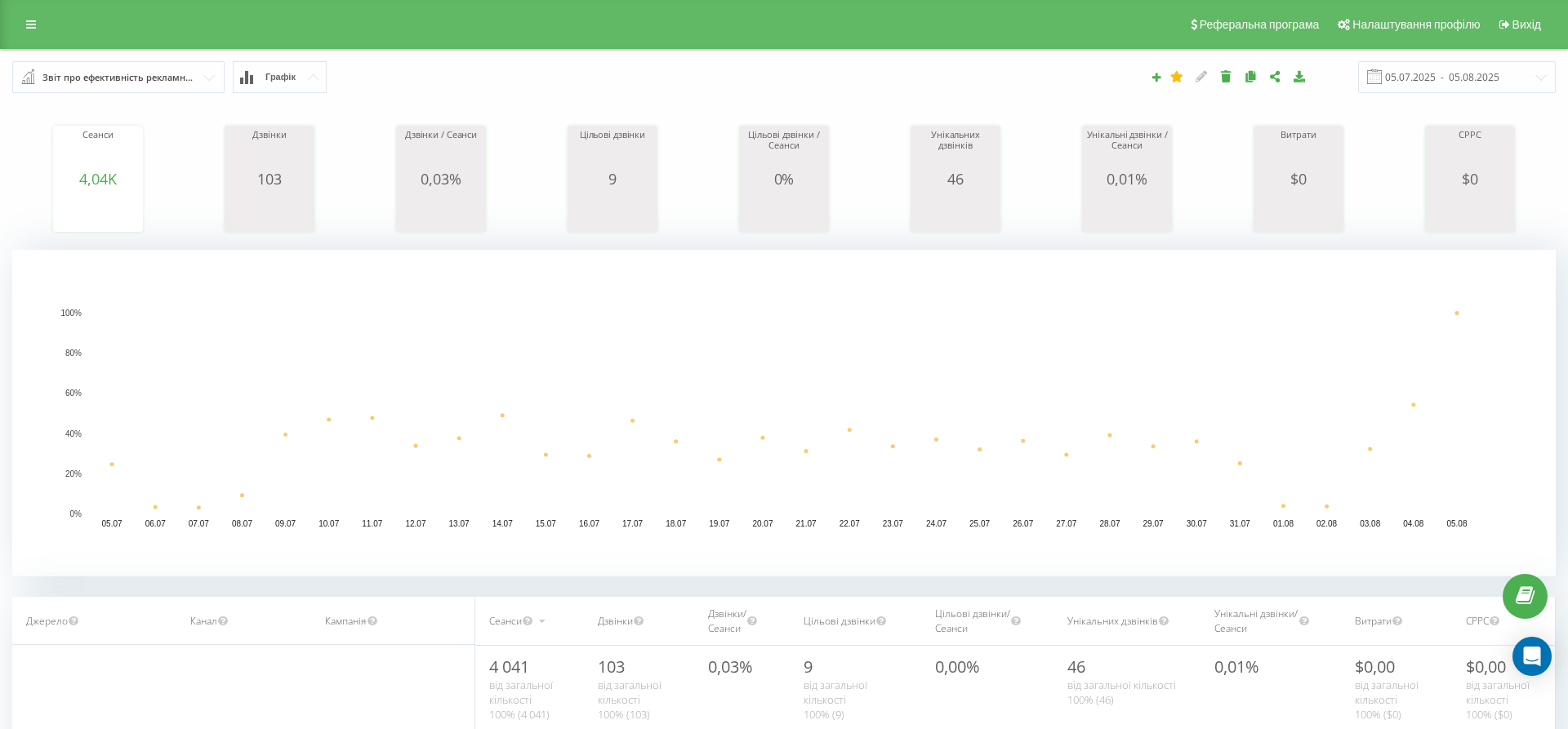 click on "Дзвінки" at bounding box center [270, 150] 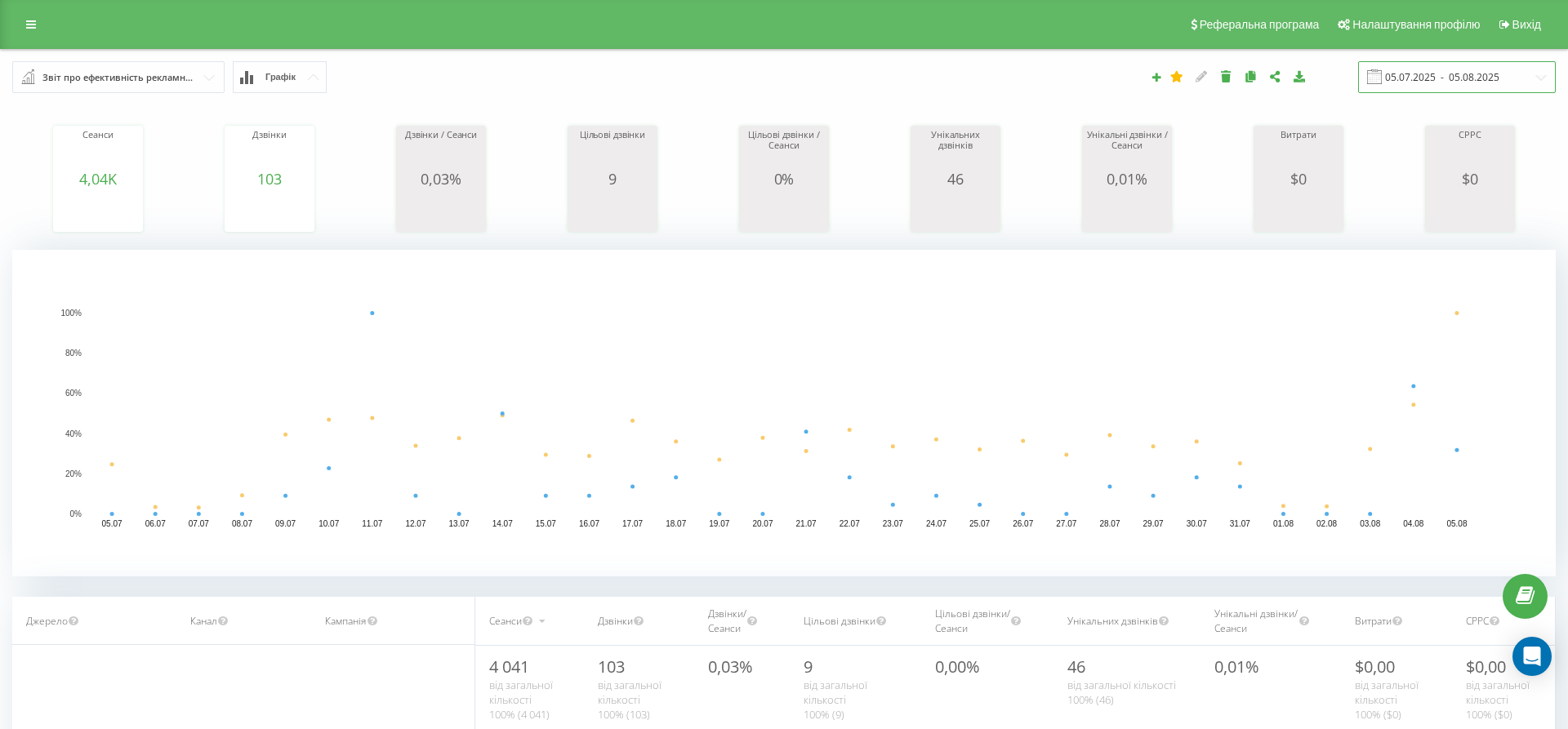 click on "05.07.2025  -  05.08.2025" at bounding box center [1457, 77] 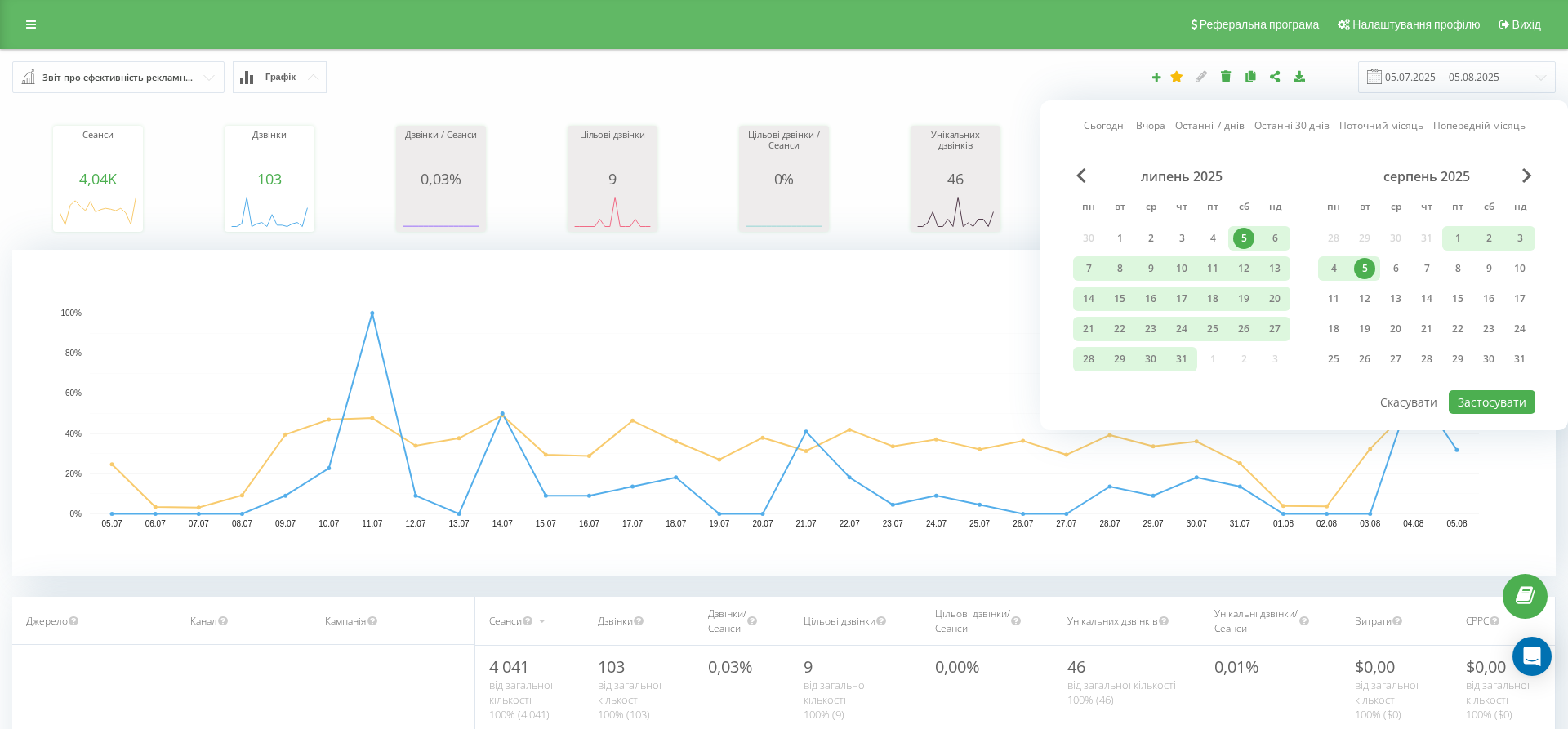 click on "05.07.2025  -  05.08.2025" at bounding box center (1077, 77) 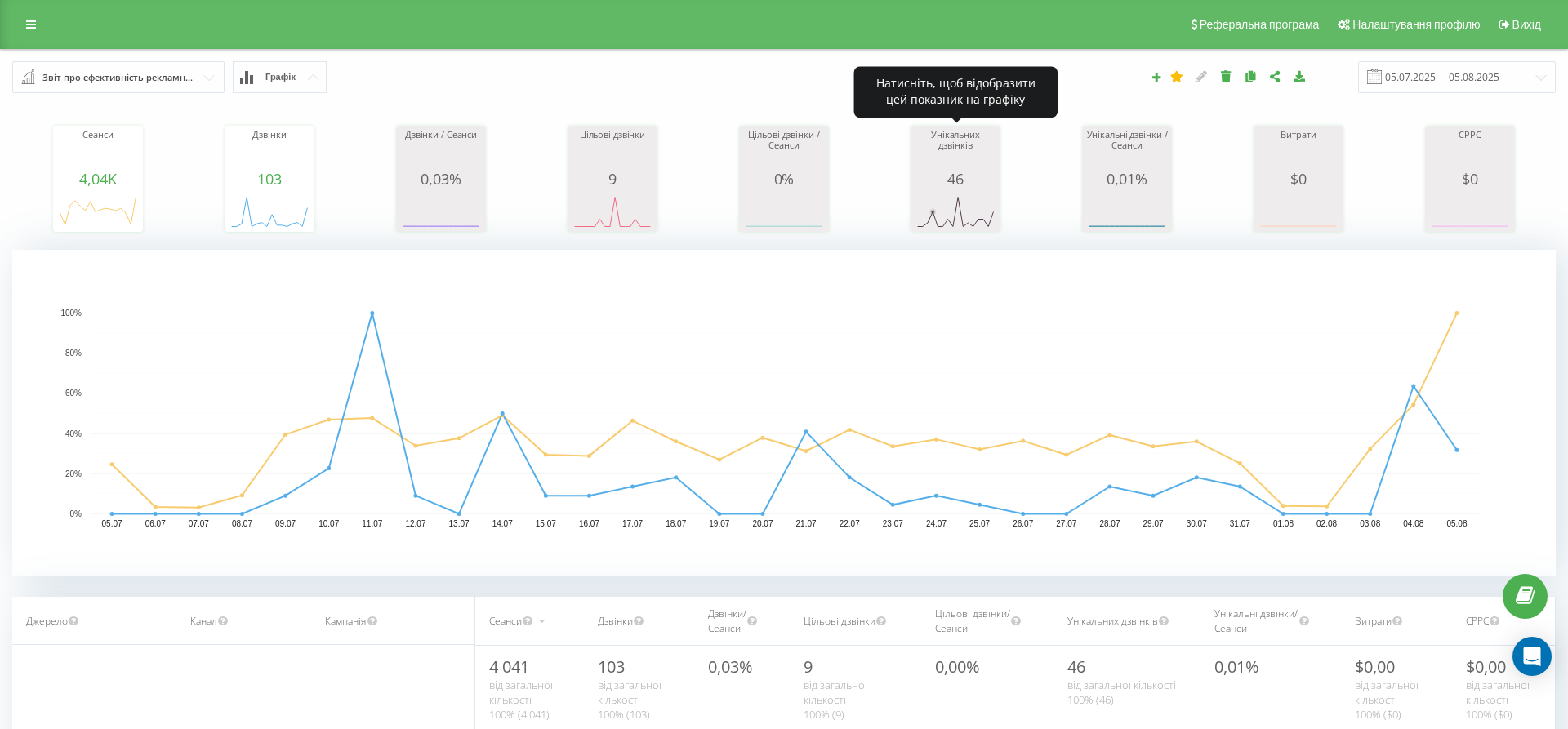 click 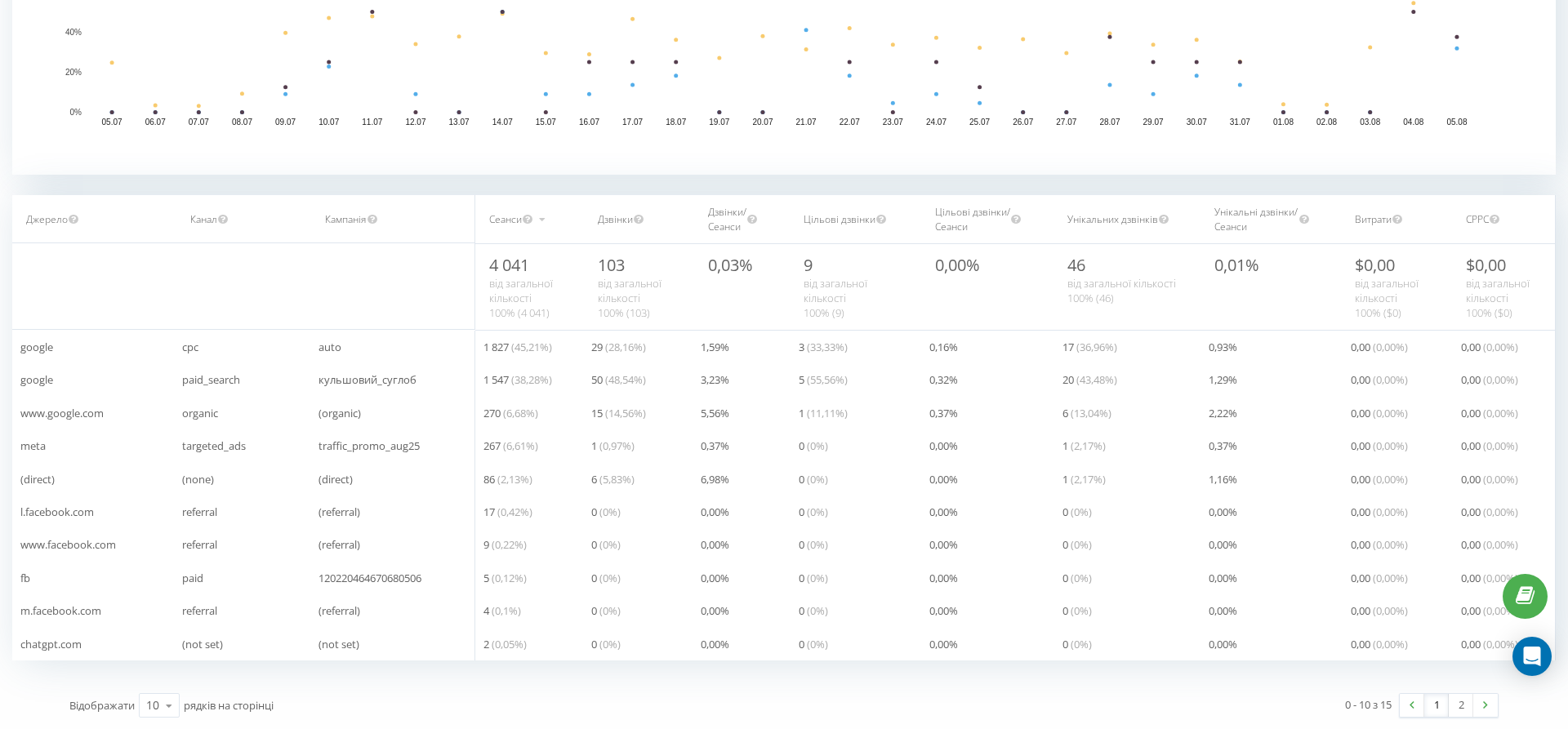 click on "Дзвінки" at bounding box center (615, 219) 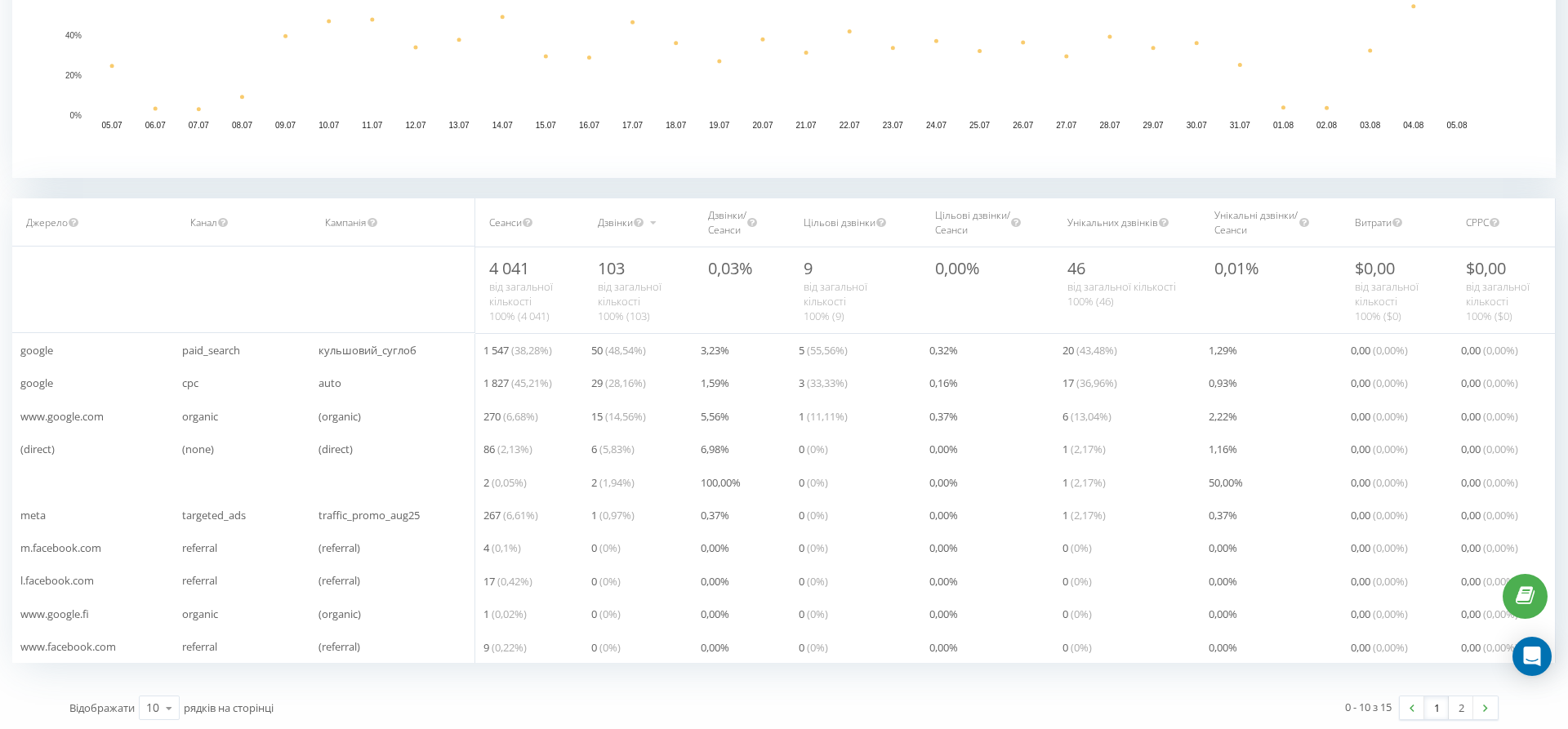 click on "Сеанси" at bounding box center (529, 222) 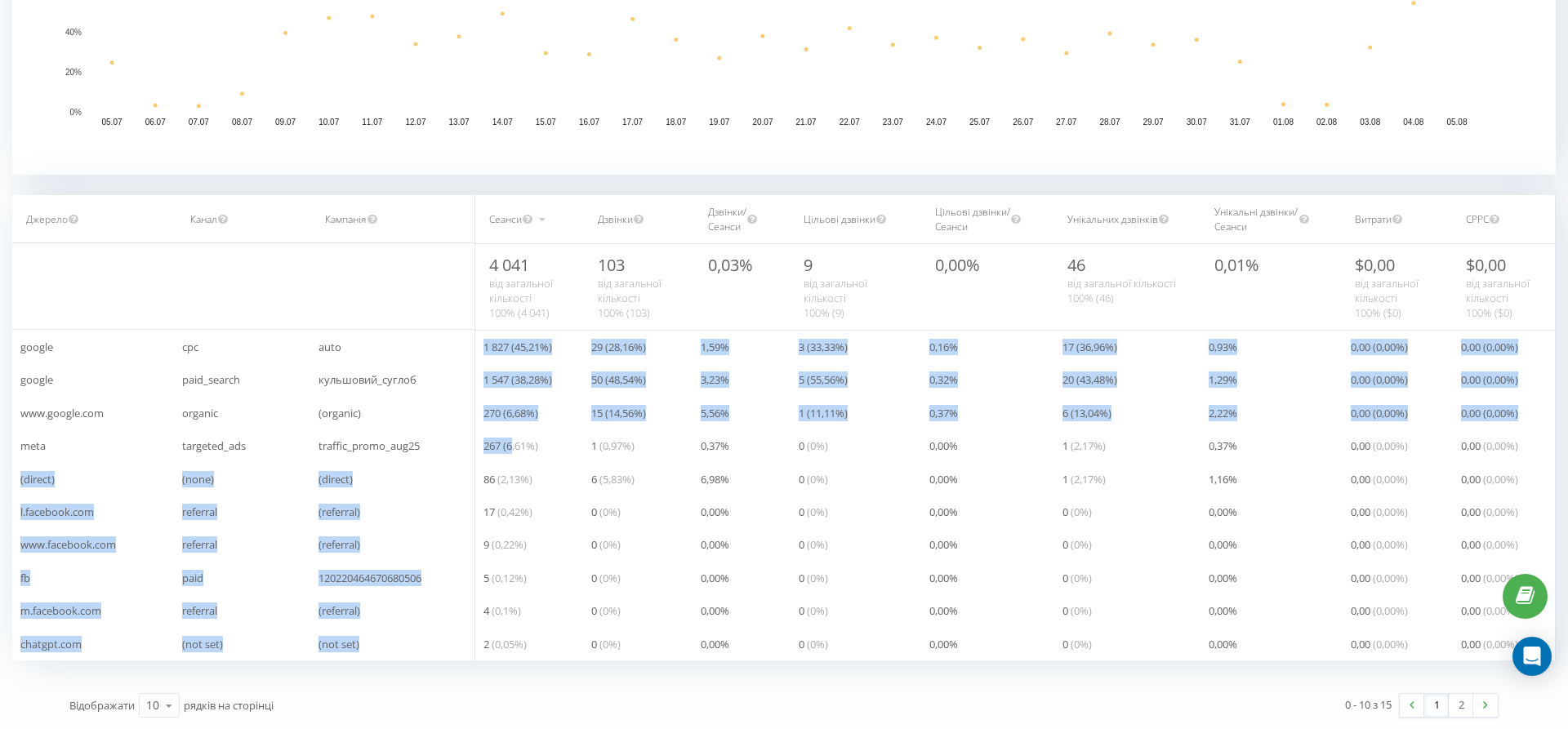 drag, startPoint x: 512, startPoint y: 449, endPoint x: 458, endPoint y: 447, distance: 54.037 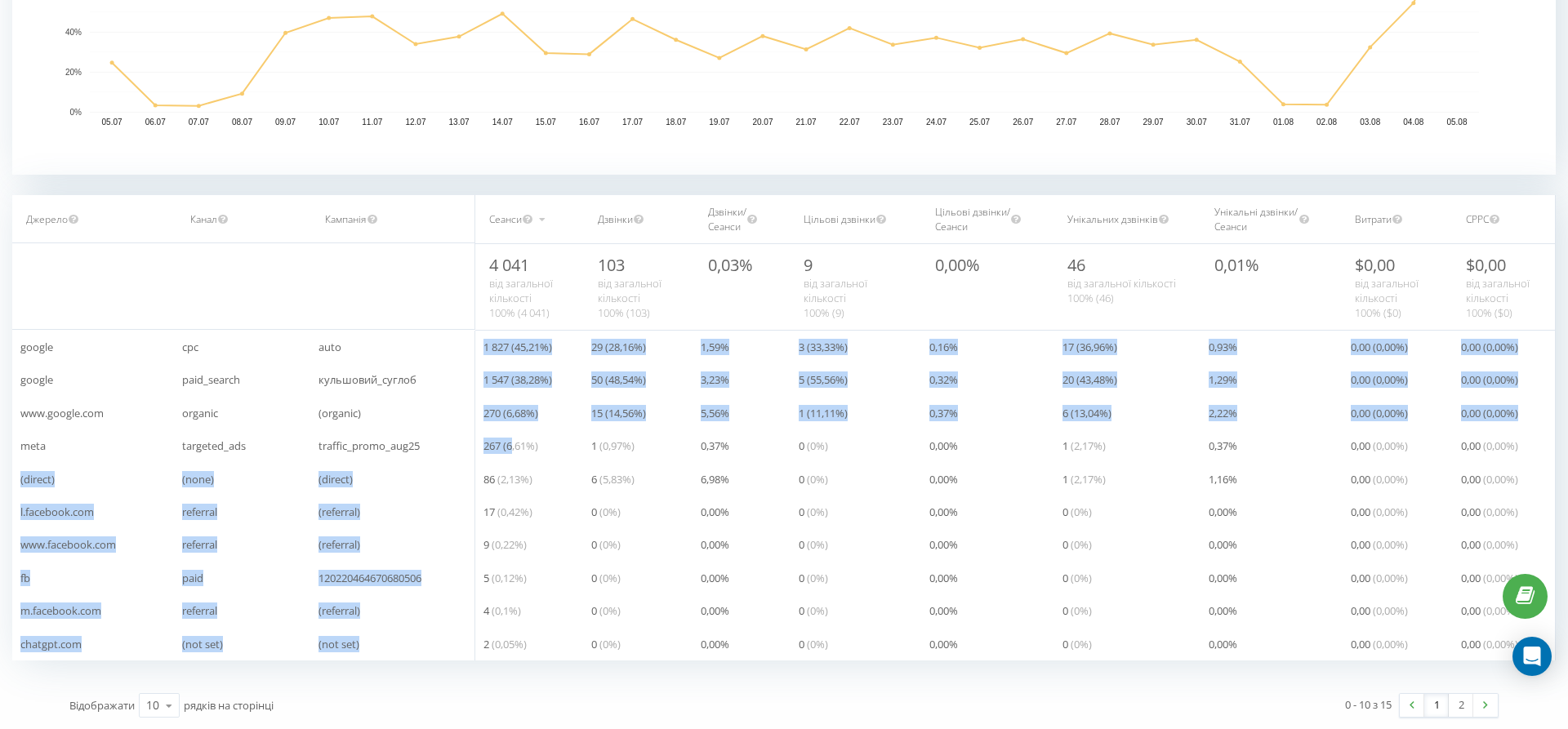 click on "google cpc auto google paid_search кульшовий_суглоб www.google.com organic (organic) meta targeted_ads traffic_promo_aug25 (direct) (none) (direct) l.facebook.com referral (referral) www.facebook.com referral (referral) fb paid [PHONE] m.facebook.com referral (referral) chatgpt.com (not set) (not set) 1 827   ( 45,21 %) 29   ( 28,16 %) 1,59 % 3   ( 33,33 %) 0,16 % 17   ( 36,96 %) 0,93 % 0,00   ( 0,00 %) 0,00   ( 0,00 %) 1 547   ( 38,28 %) 50   ( 48,54 %) 3,23 % 5   ( 55,56 %) 0,32 % 20   ( 43,48 %) 1,29 % 0,00   ( 0,00 %) 0,00   ( 0,00 %) 270   ( 6,68 %) 15   ( 14,56 %) 5,56 % 1   ( 11,11 %) 0,37 % 6   ( 13,04 %) 2,22 % 0,00   ( 0,00 %) 0,00   ( 0,00 %) 267   ( 6,61 %) 1   ( 0,97 %) 0,37 % 0   ( 0 %) 0,00 % 1   ( 2,17 %) 0,37 % 0,00   ( 0,00 %) 0,00   ( 0,00 %) 86   ( 2,13 %) 6   ( 5,83 %) 6,98 % 0   ( 0 %) 0,00 % 1   ( 2,17 %) 1,16 % 0,00   ( 0,00 %) 0,00   ( 0,00 %) 17   ( 0,42 %) 0   ( 0 %) 0,00 % 0   ( 0 %) 0,00 % 0   ( 0 %) 0,00 % 0,00   ( 0,00 %) 0,00   ( 0,00 %) 9   ( 0,22 %)" at bounding box center (784, 496) 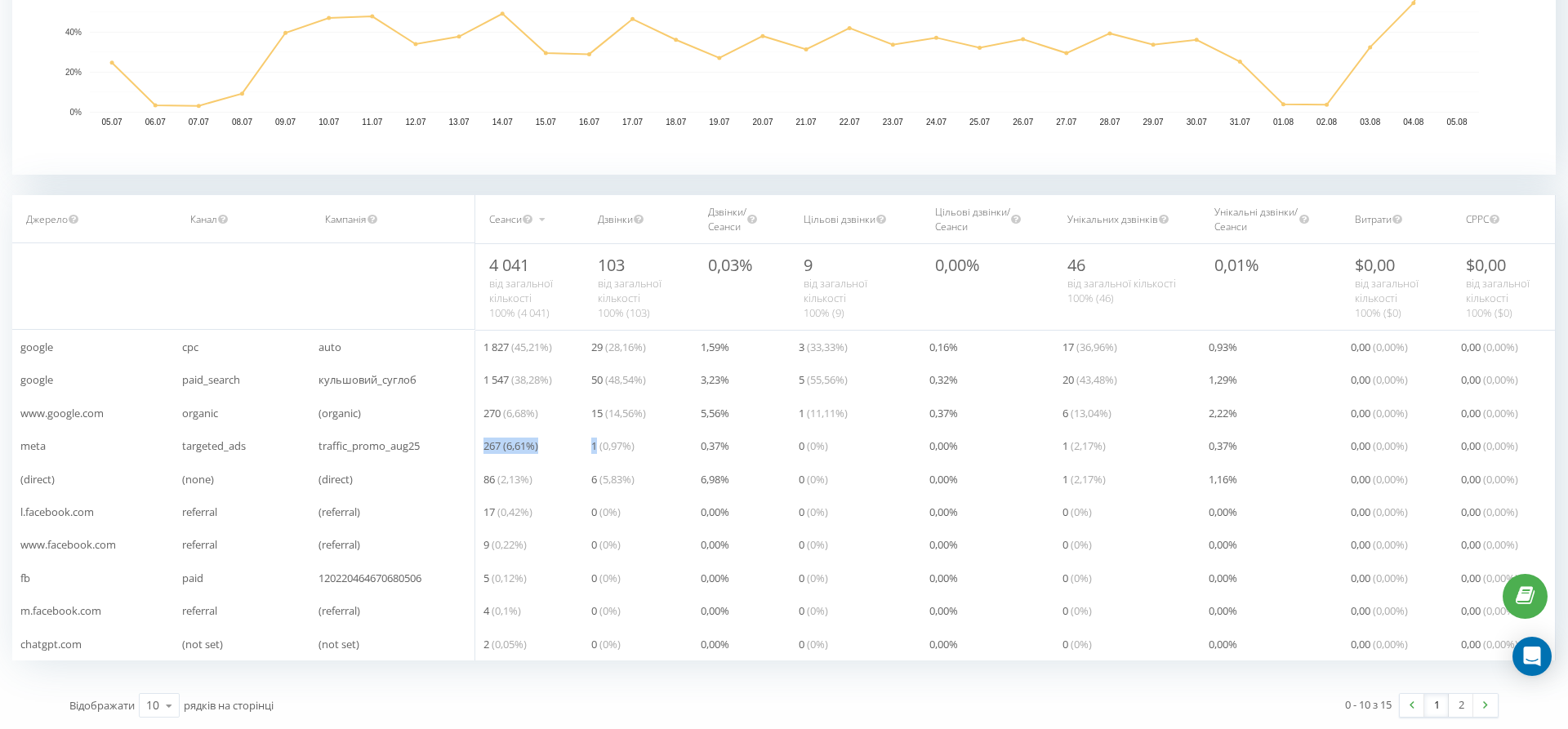 drag, startPoint x: 595, startPoint y: 444, endPoint x: 482, endPoint y: 442, distance: 113.0177 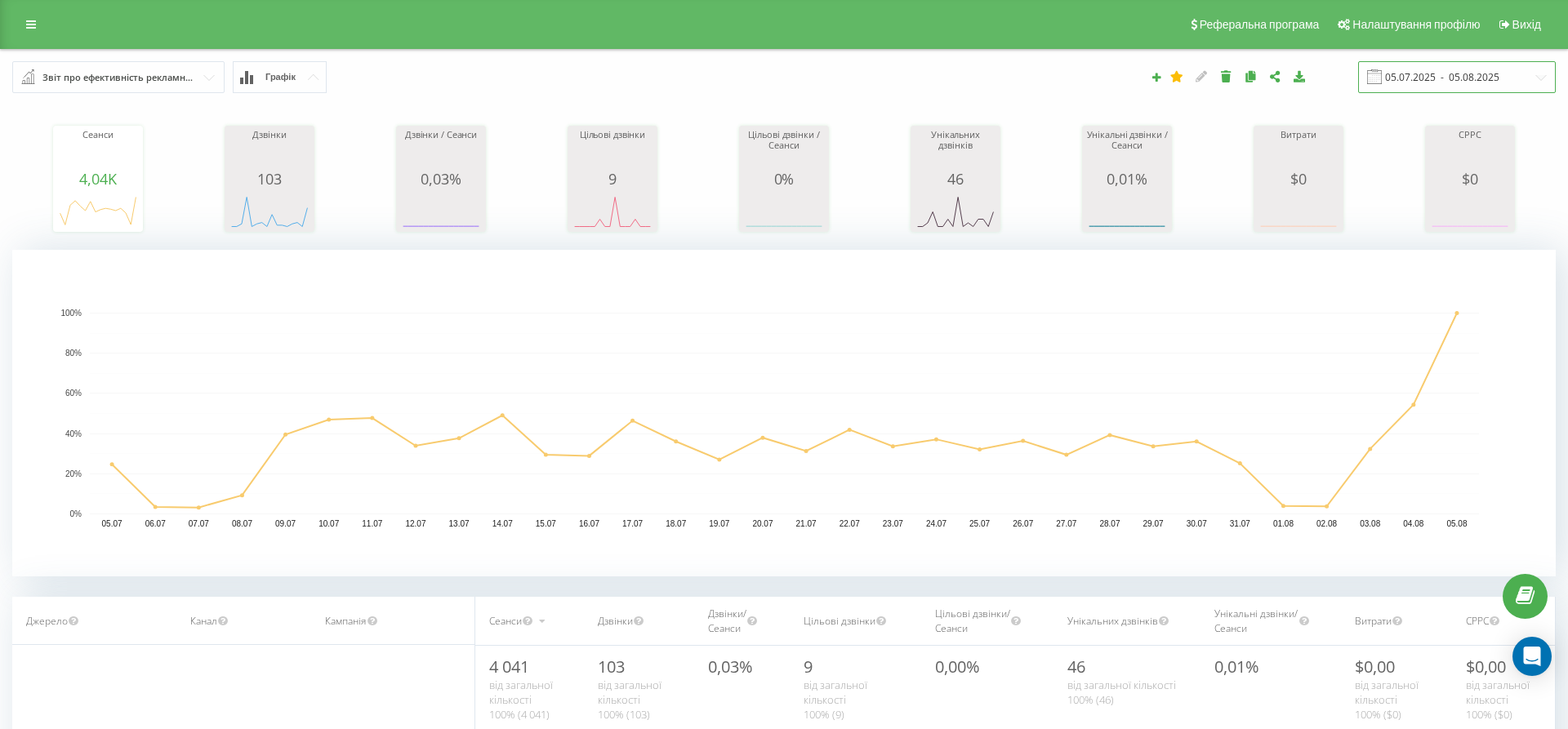 click on "05.07.2025  -  05.08.2025" at bounding box center (1457, 77) 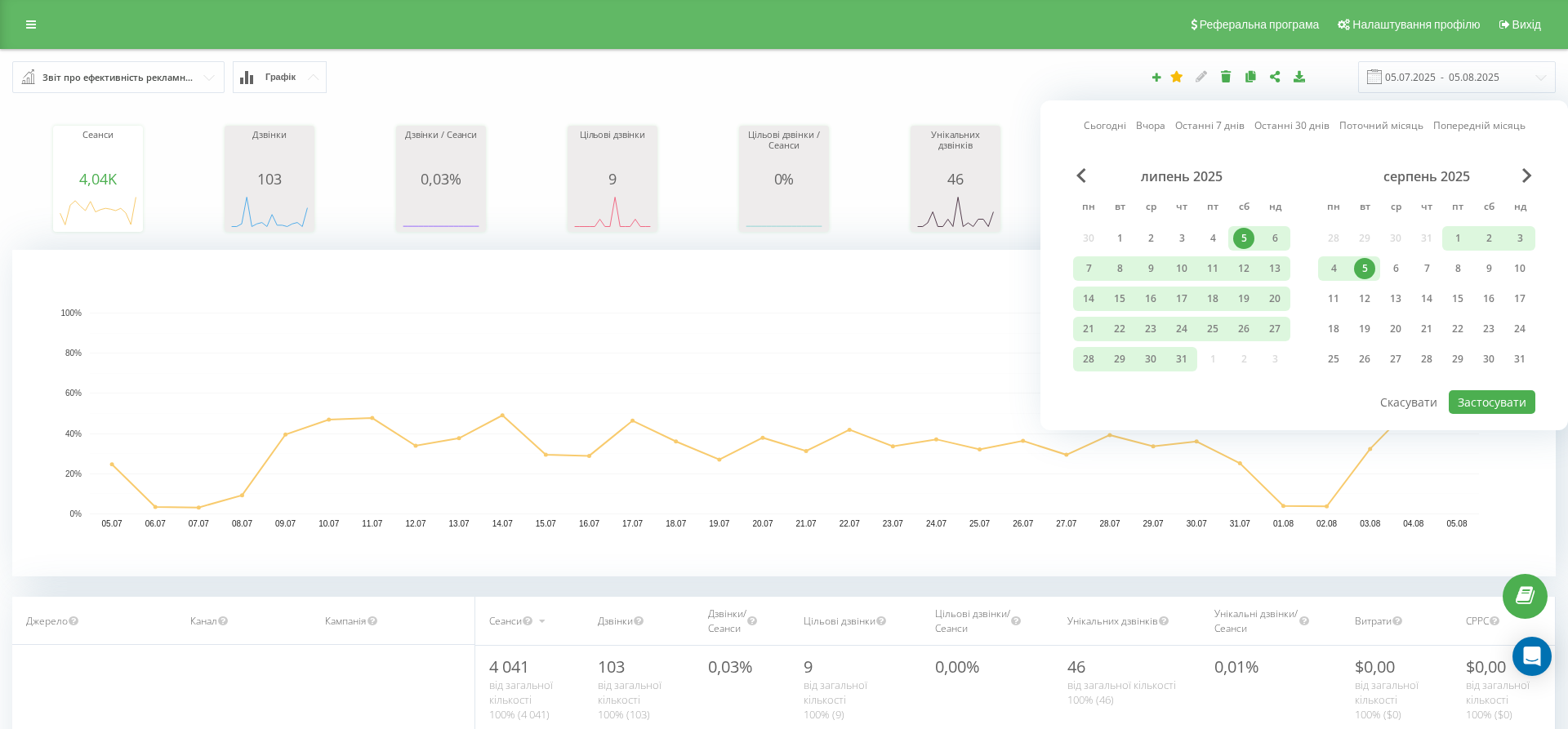 click on "Сьогодні" at bounding box center [1105, 125] 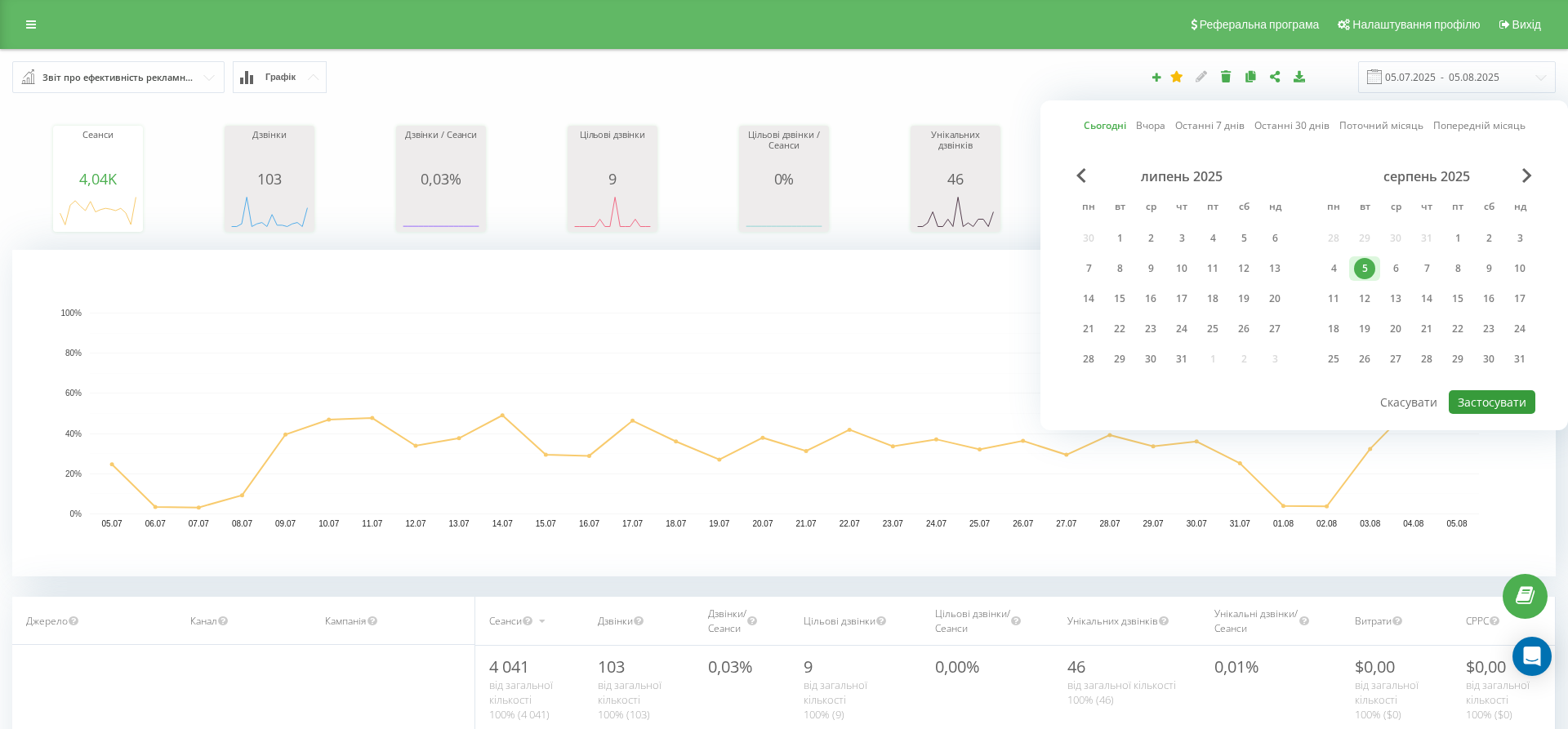 click on "Застосувати" at bounding box center [1492, 402] 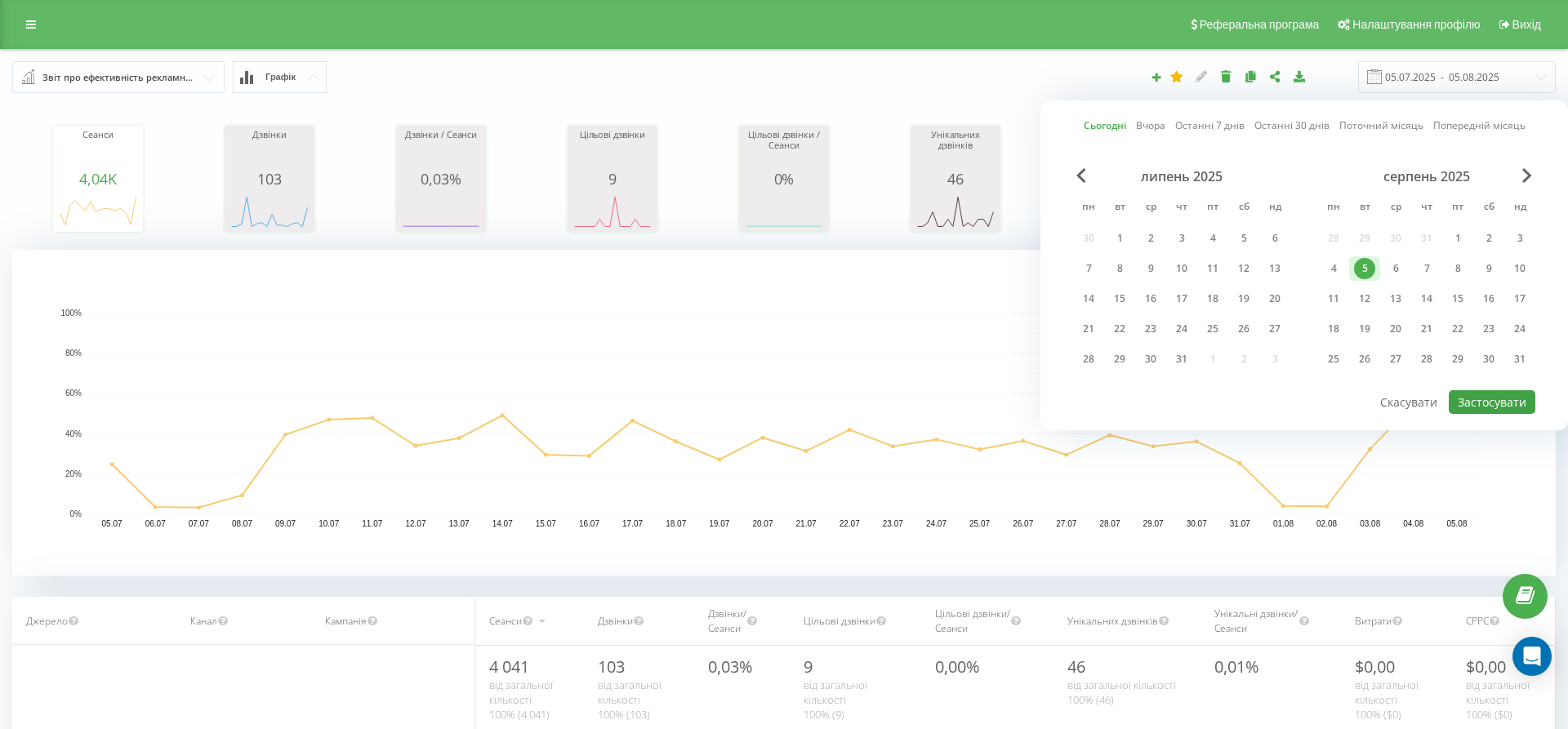 type on "05.08.2025  -  05.08.2025" 